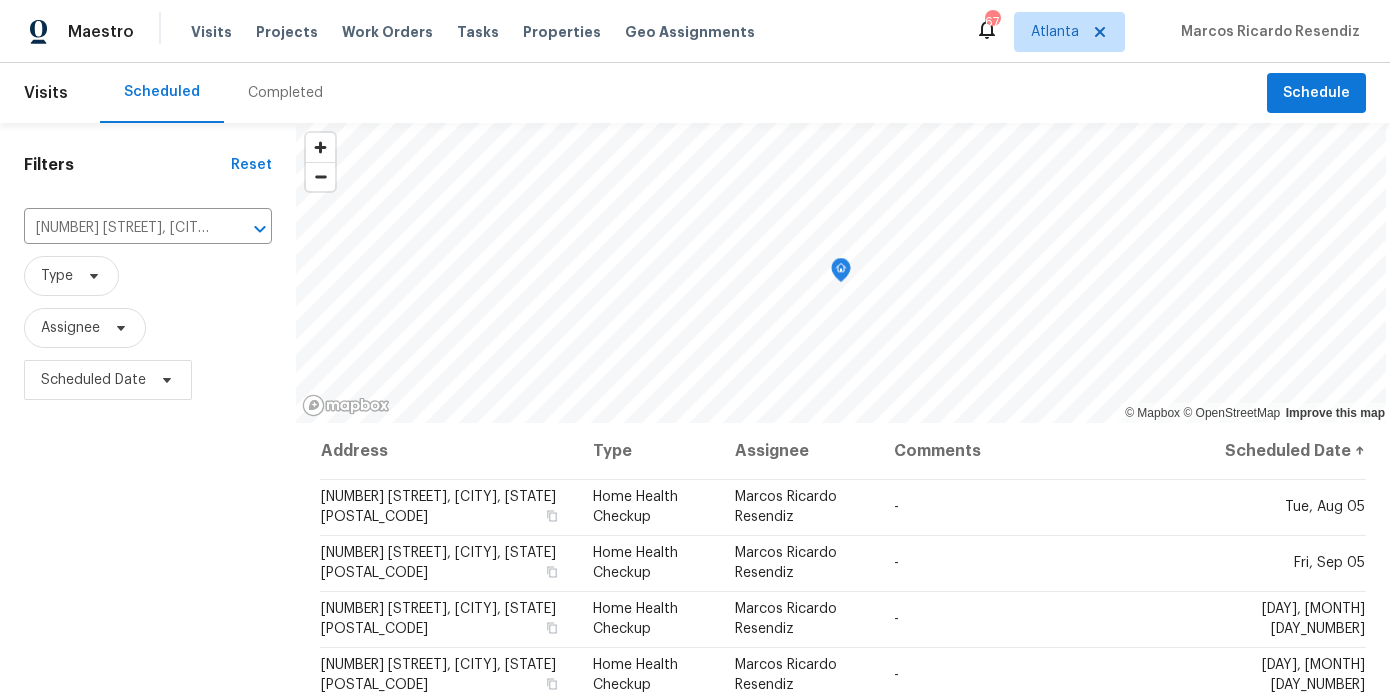 scroll, scrollTop: 0, scrollLeft: 0, axis: both 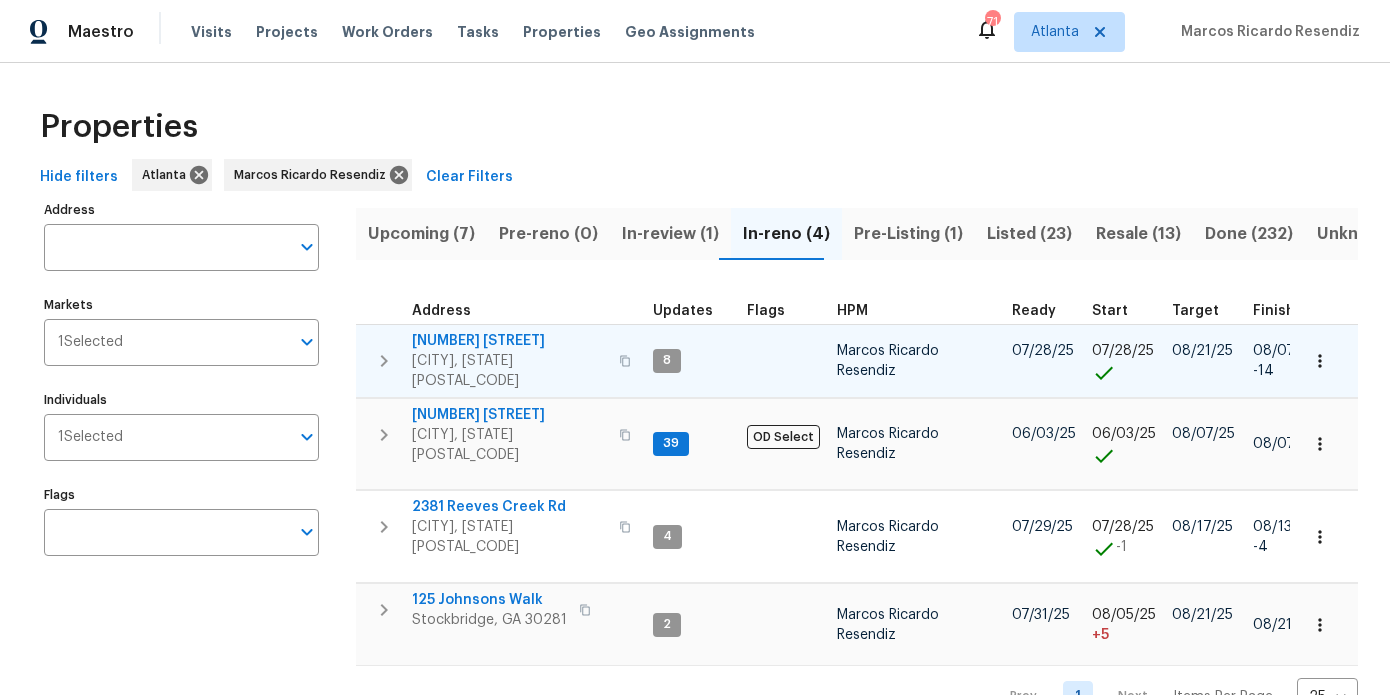 click on "6109 Delamere Ln" at bounding box center (509, 341) 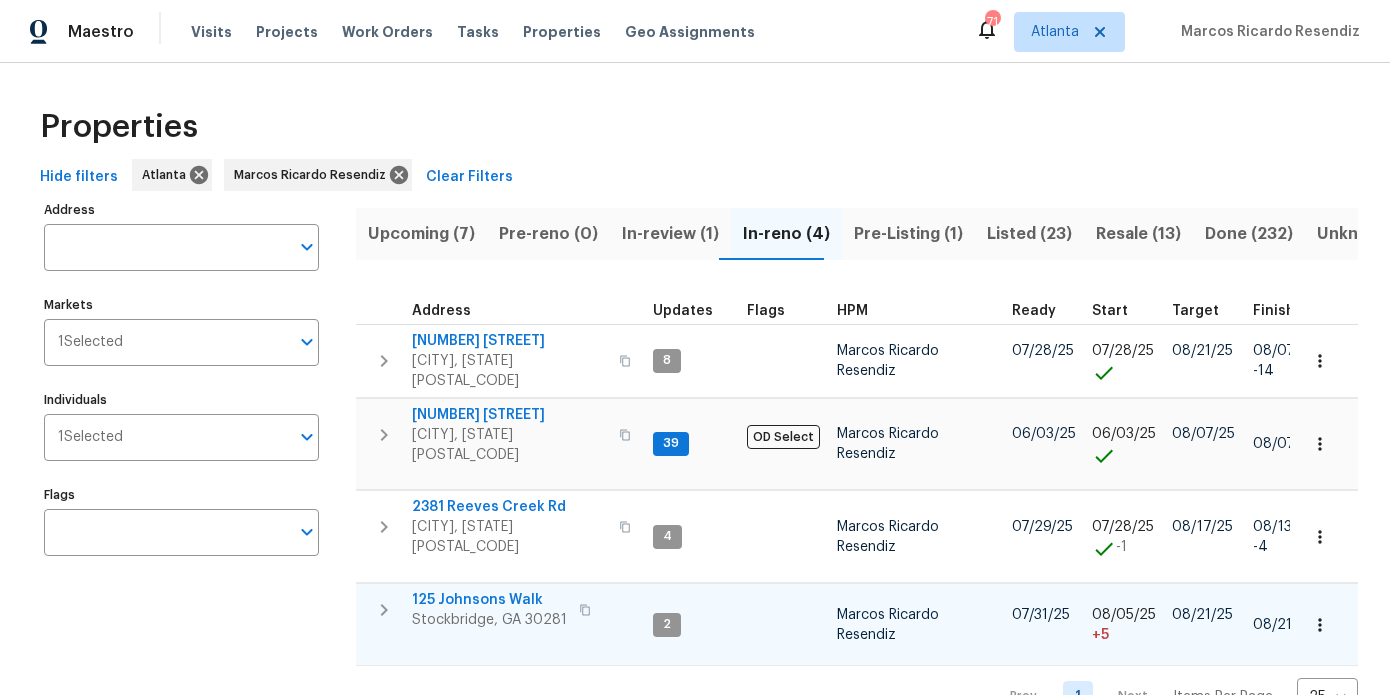 click on "125 Johnsons Walk" at bounding box center [489, 600] 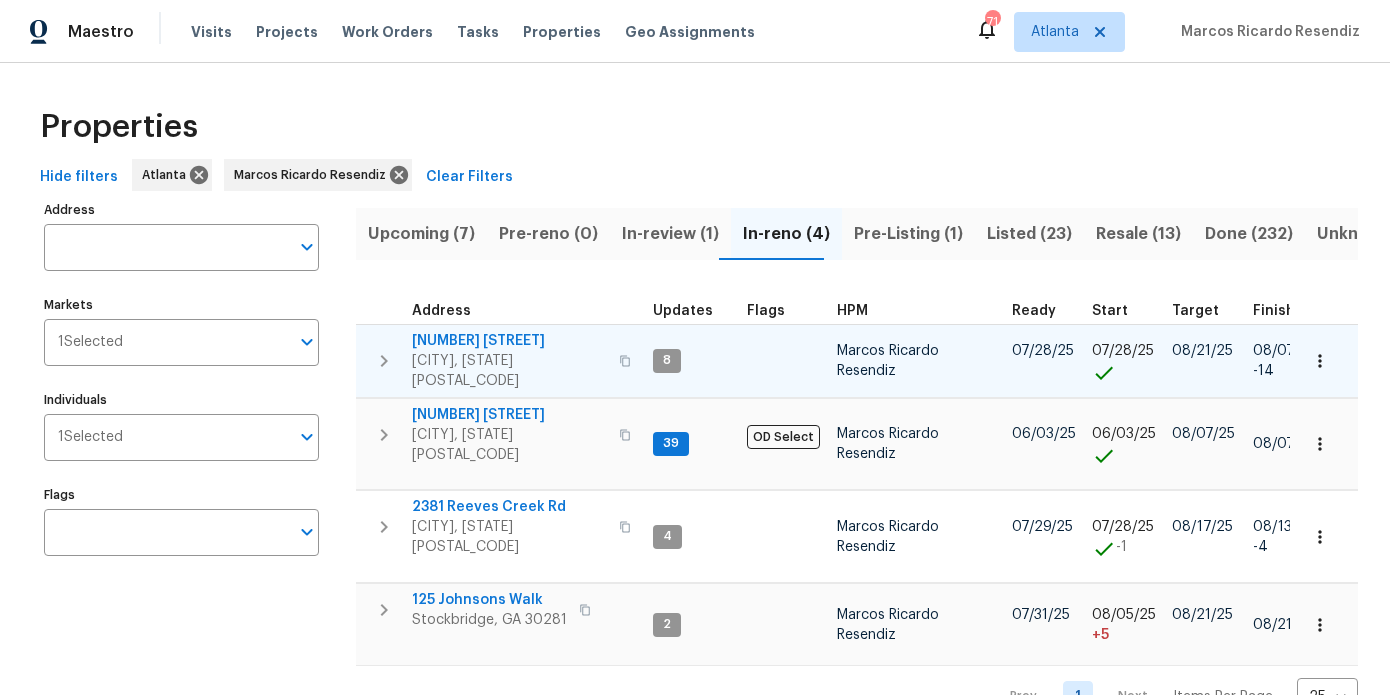 scroll, scrollTop: 16, scrollLeft: 0, axis: vertical 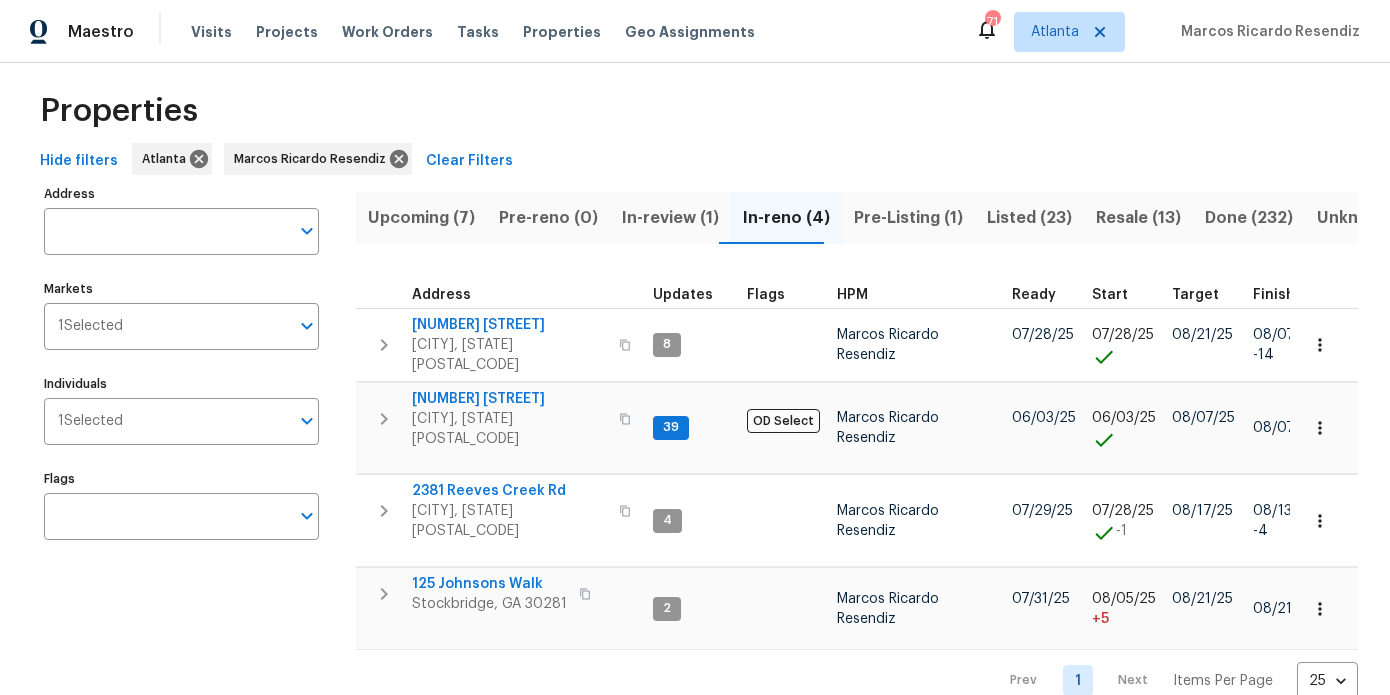 click on "Pre-Listing (1)" at bounding box center [908, 218] 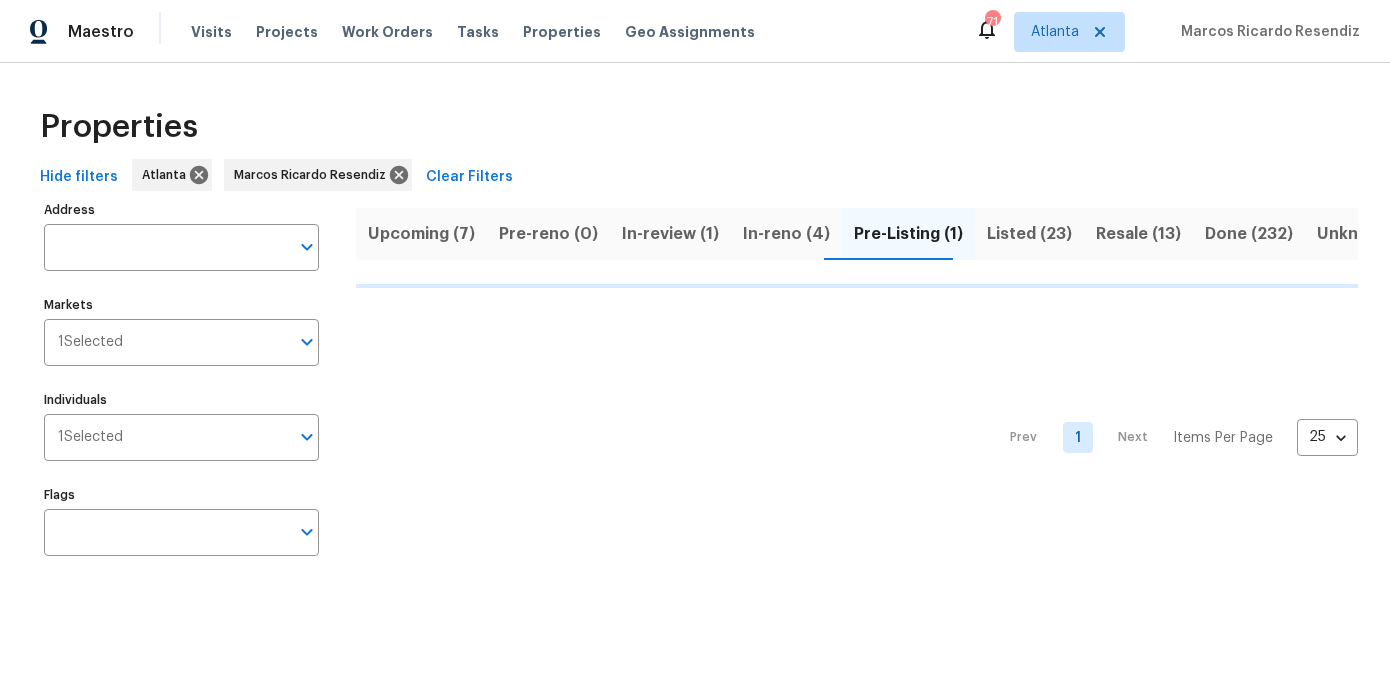 scroll, scrollTop: 0, scrollLeft: 0, axis: both 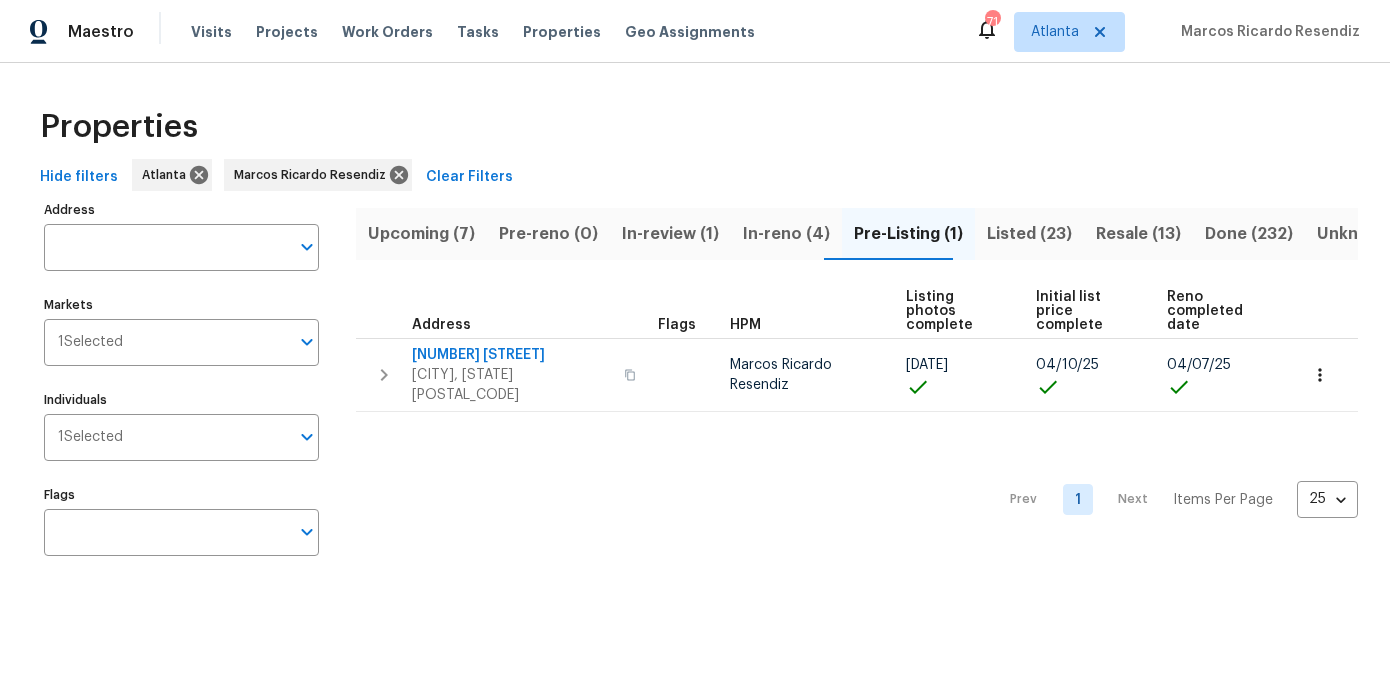 click on "Upcoming (7)" at bounding box center (421, 234) 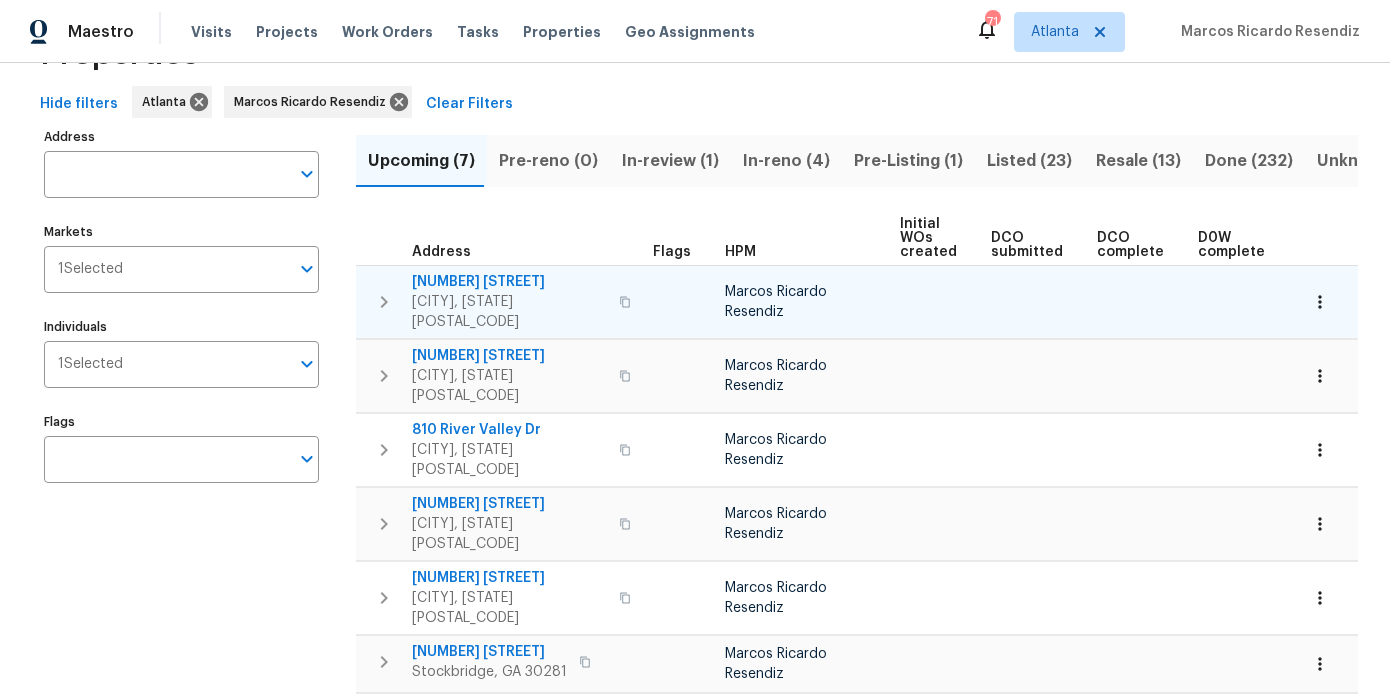 scroll, scrollTop: 77, scrollLeft: 0, axis: vertical 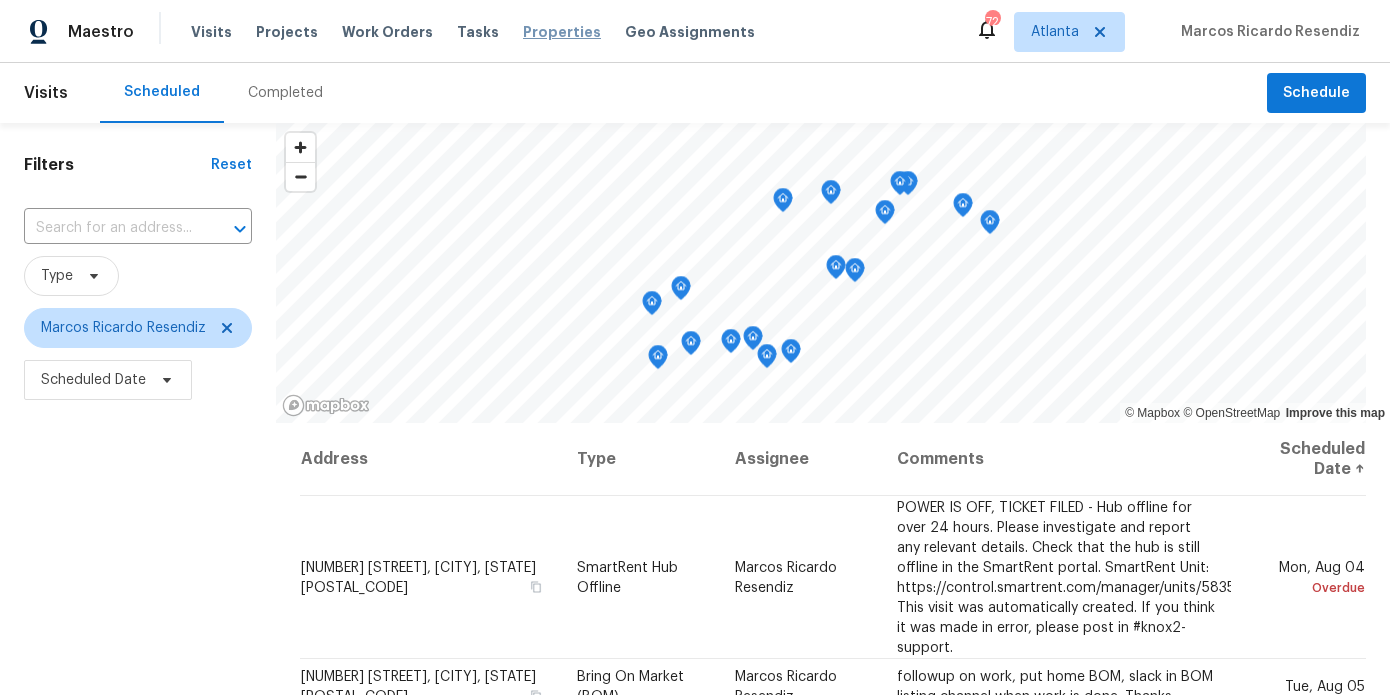 click on "Properties" at bounding box center (562, 32) 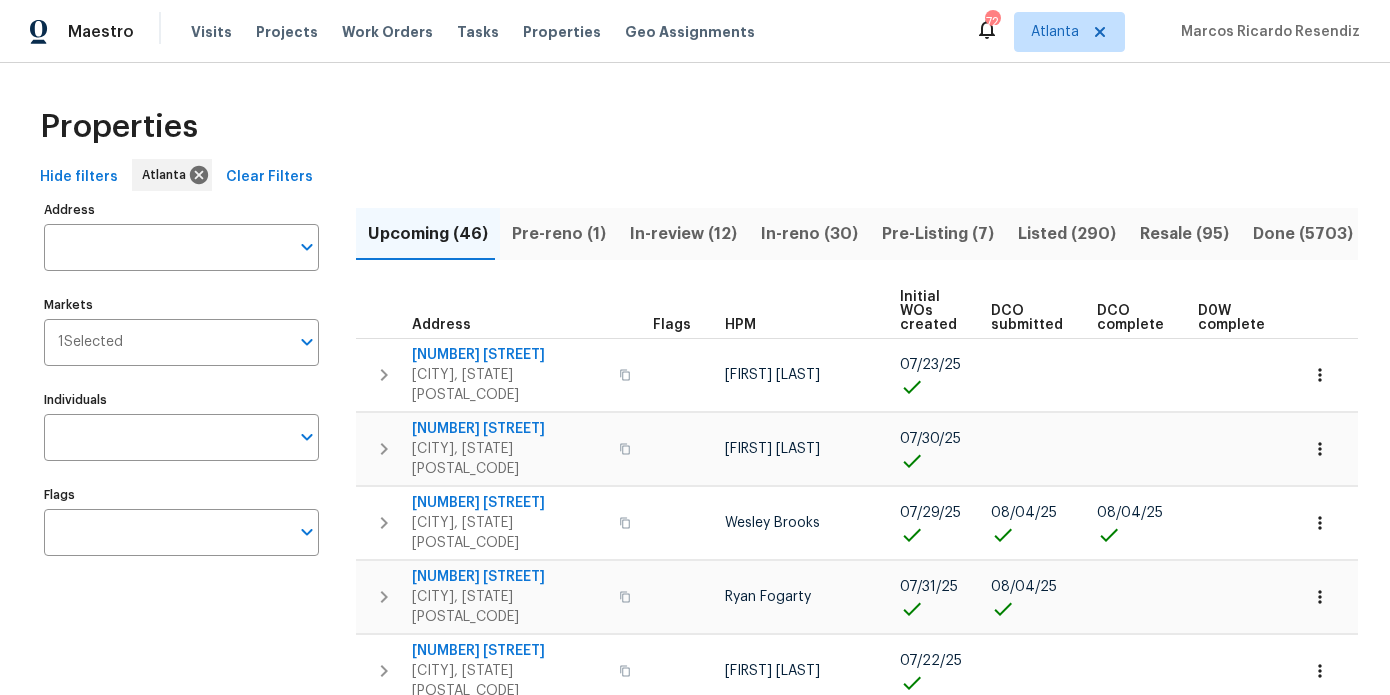 click on "Pre-Listing (7)" at bounding box center (938, 234) 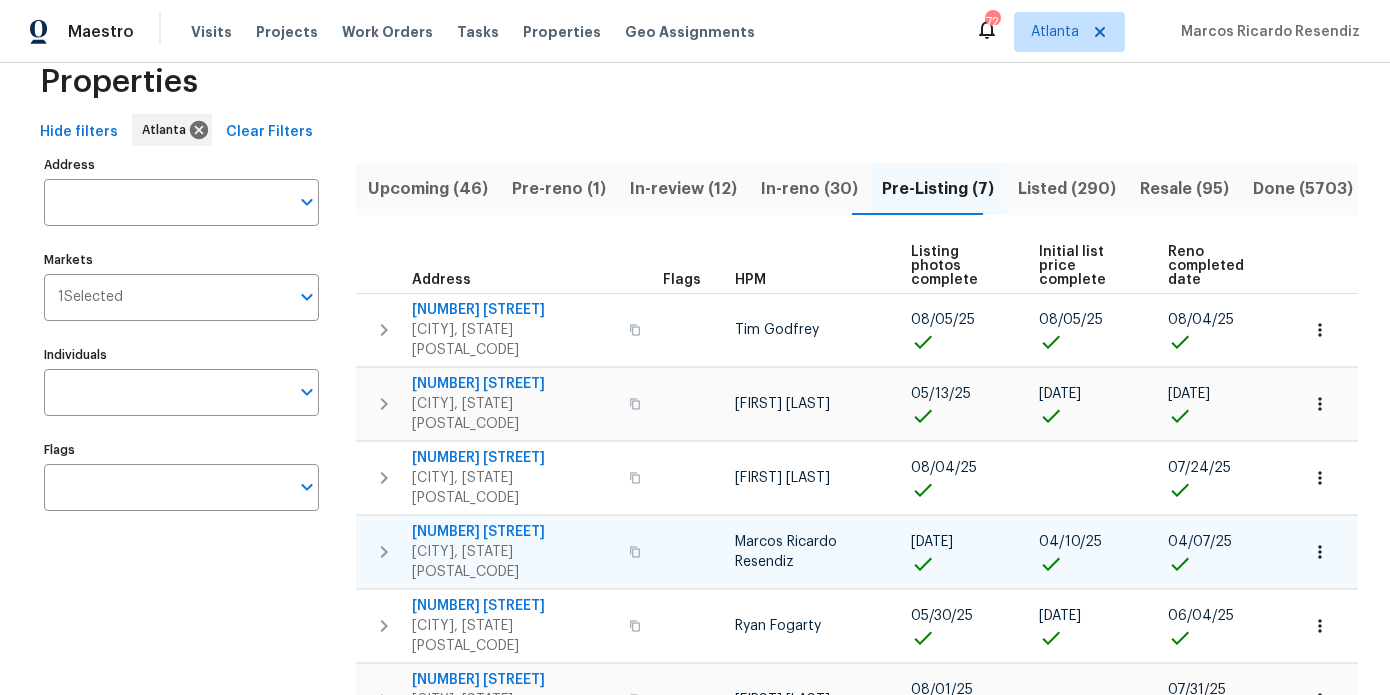 scroll, scrollTop: 129, scrollLeft: 0, axis: vertical 